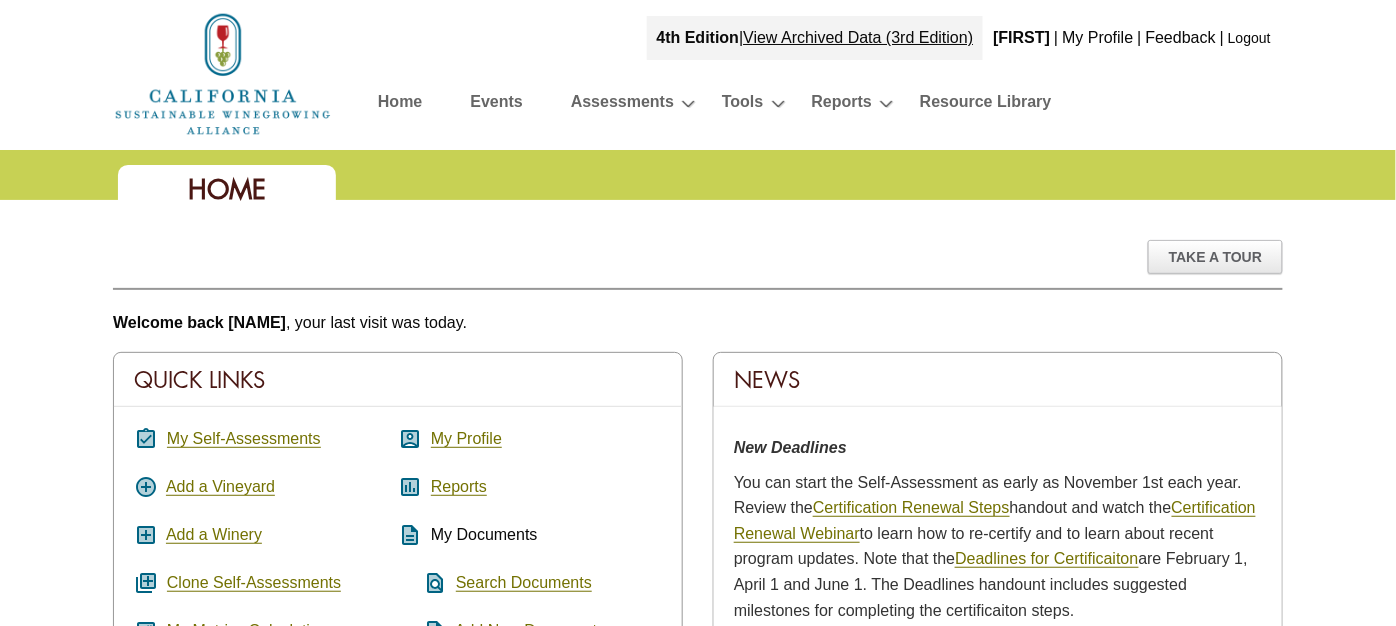 scroll, scrollTop: 185, scrollLeft: 0, axis: vertical 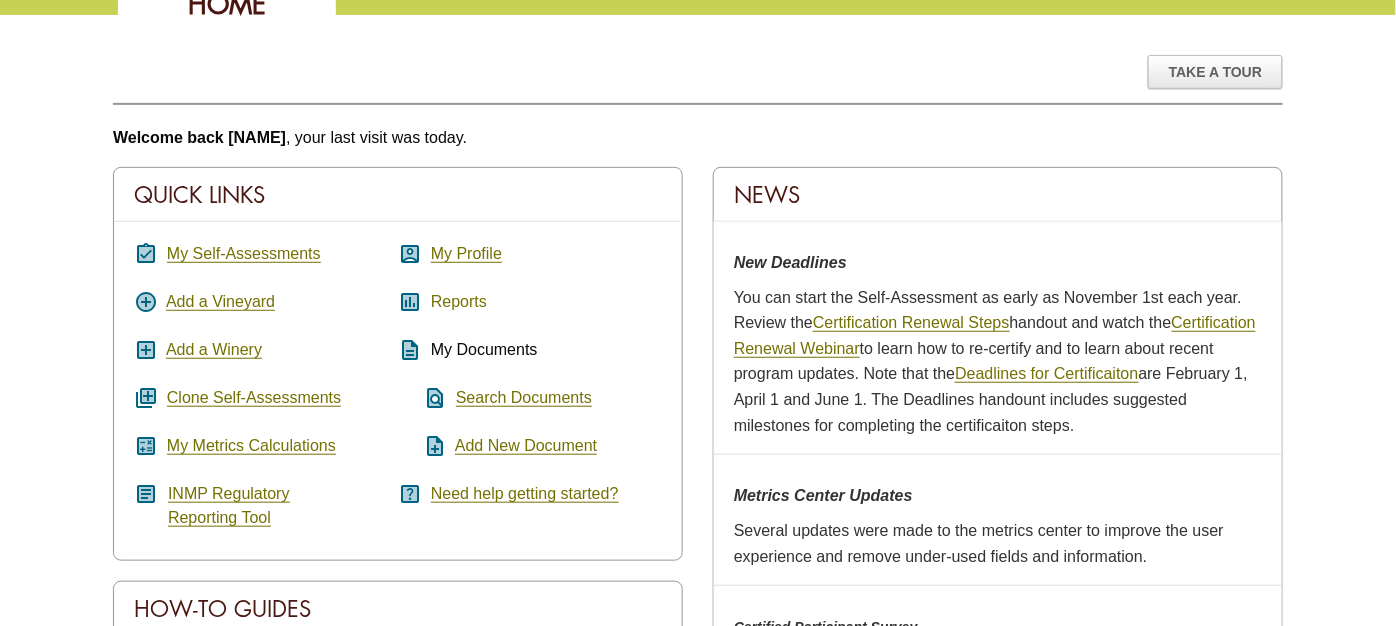 click on "Reports" at bounding box center [459, 302] 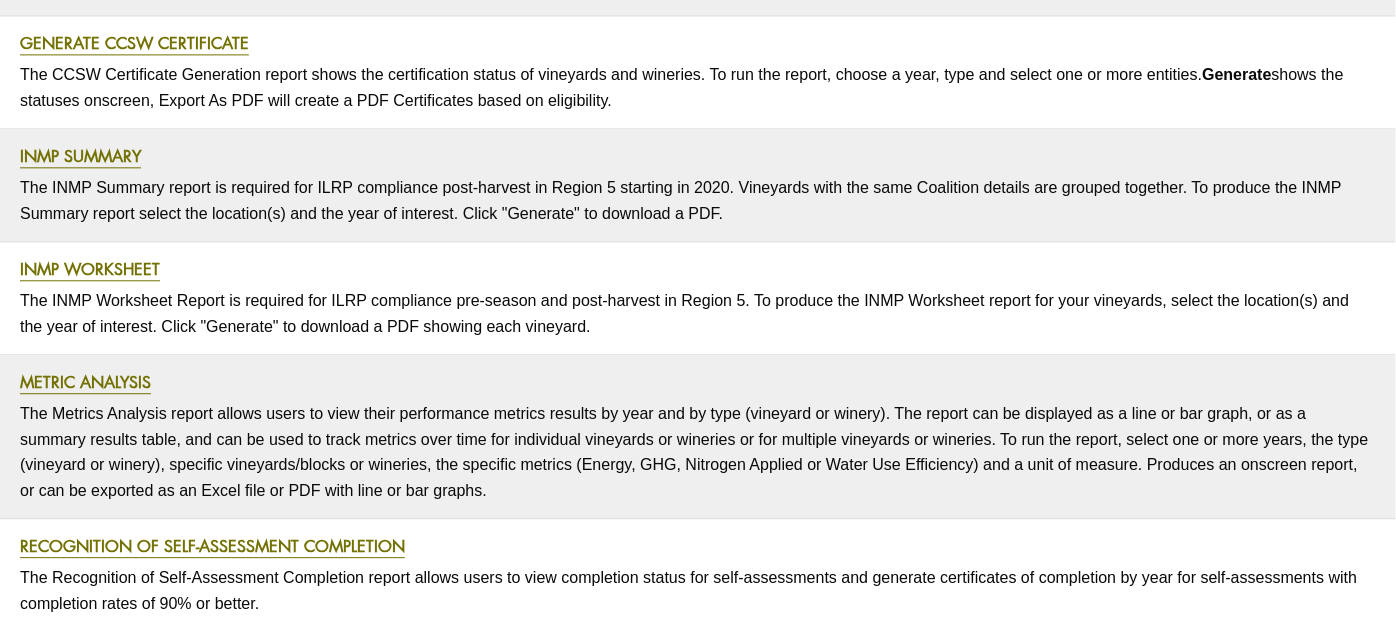 scroll, scrollTop: 1045, scrollLeft: 0, axis: vertical 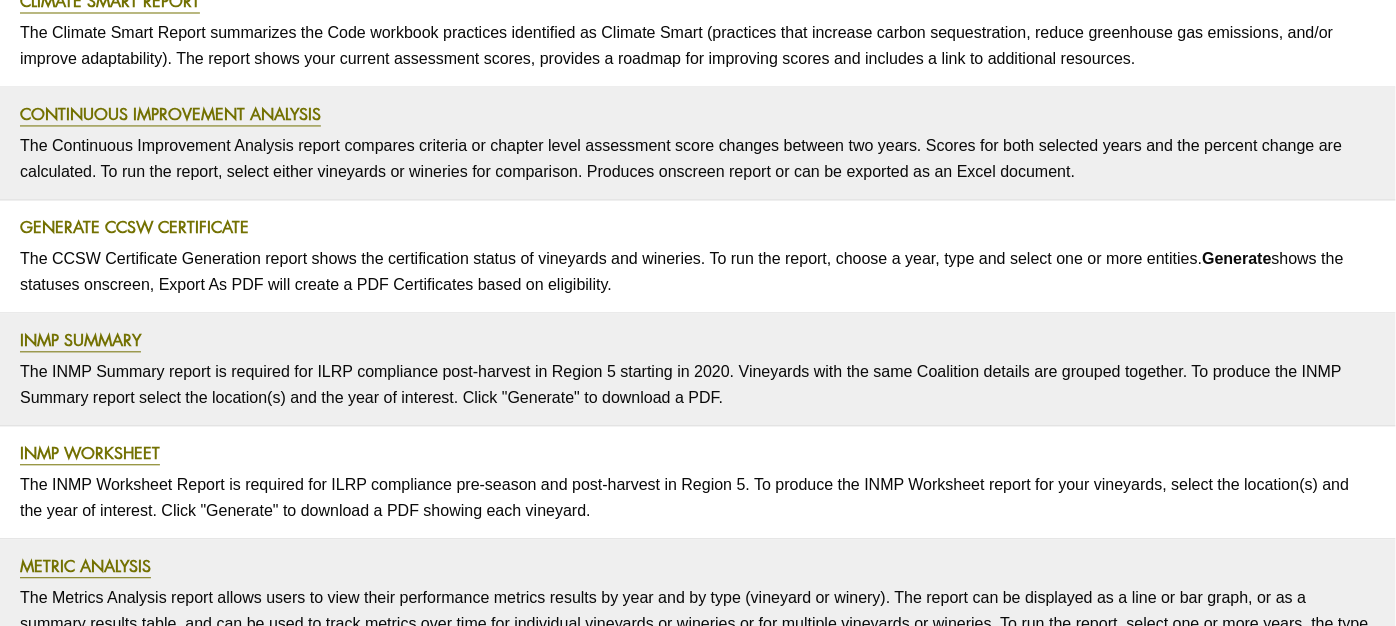 click on "Generate CCSW Certificate" at bounding box center [134, 228] 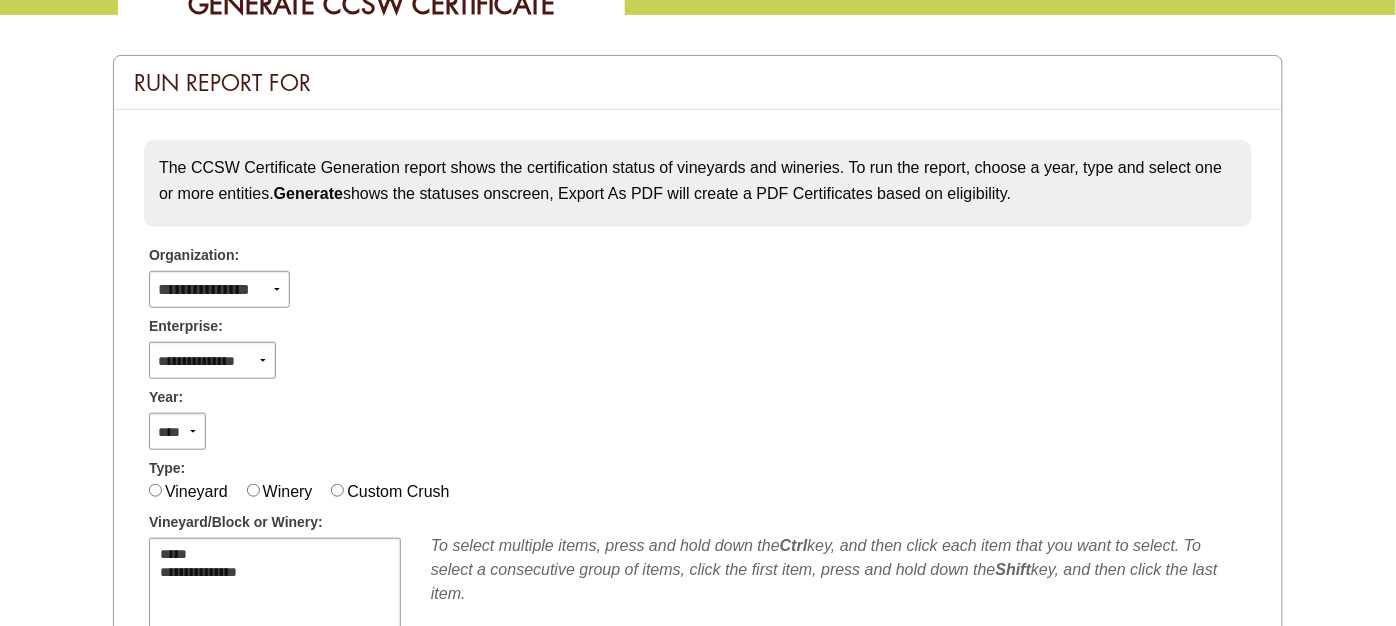 scroll, scrollTop: 370, scrollLeft: 0, axis: vertical 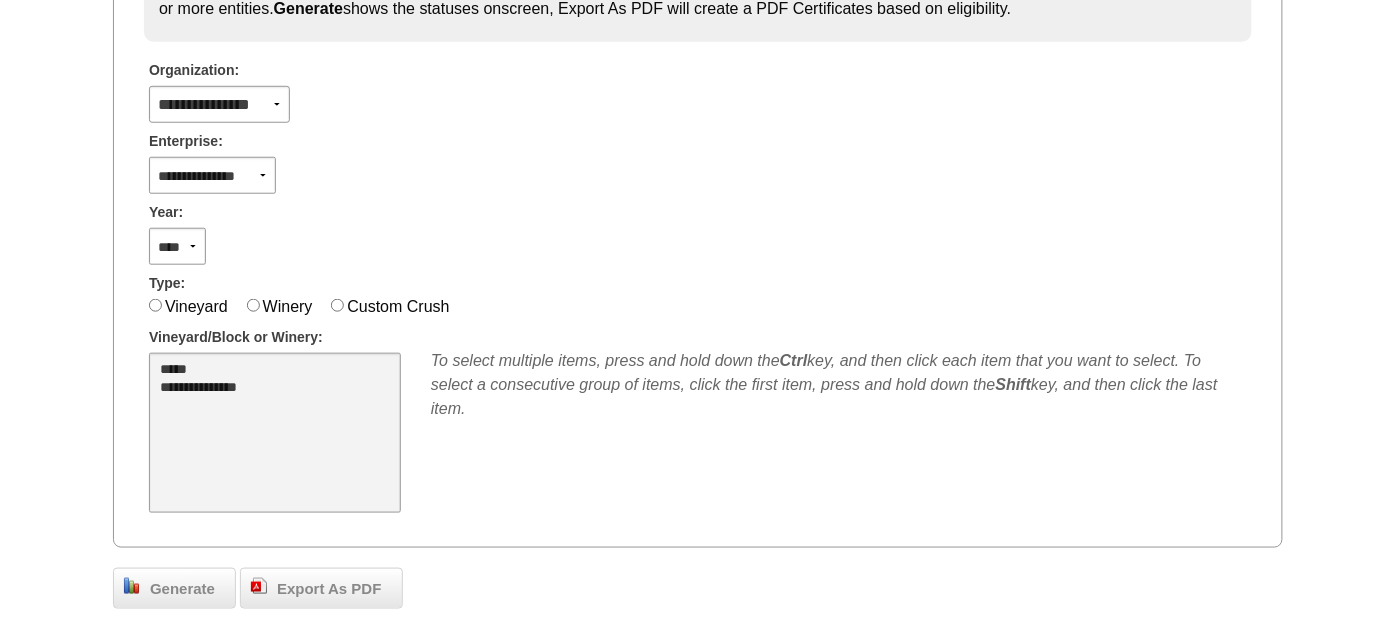 click on "*****" at bounding box center [263, 371] 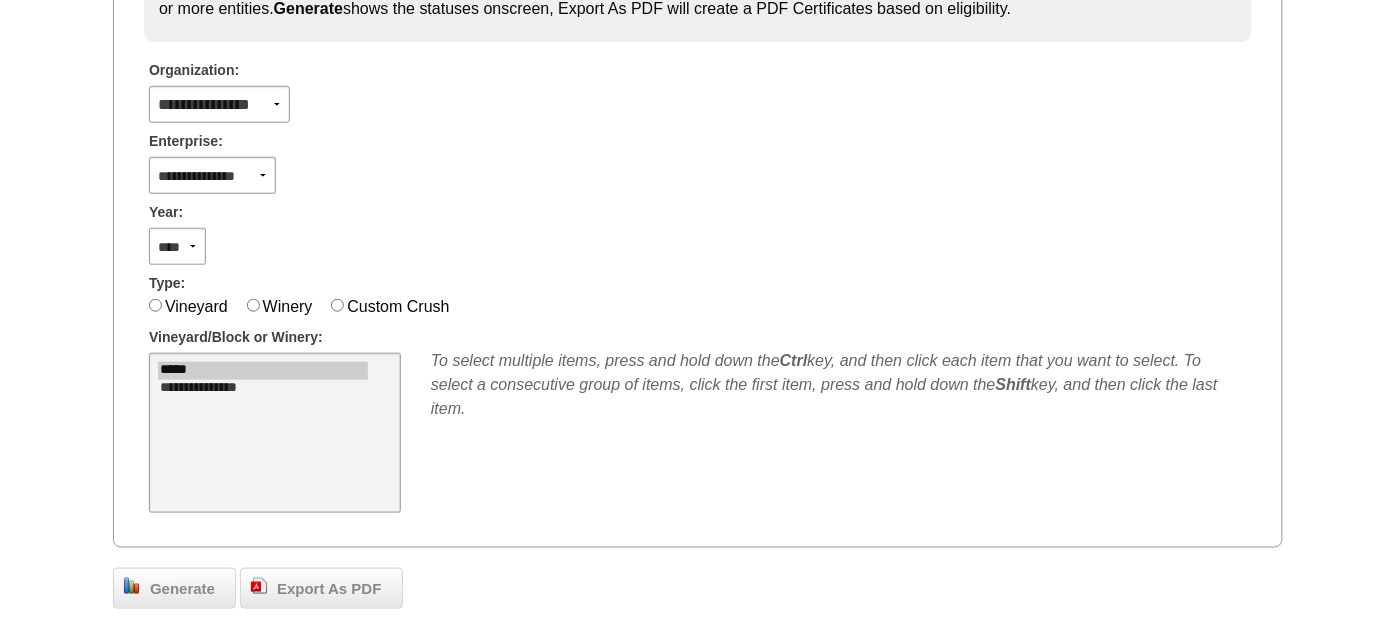 select on "****" 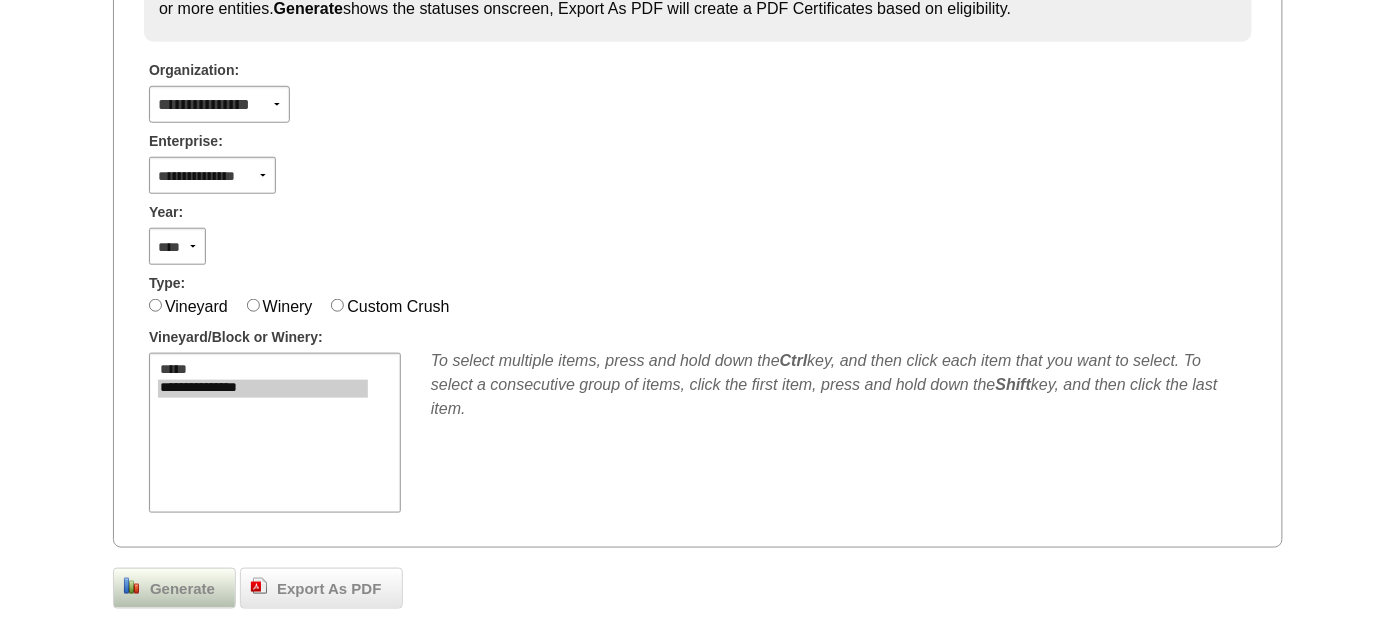 click on "Generate" at bounding box center (182, 589) 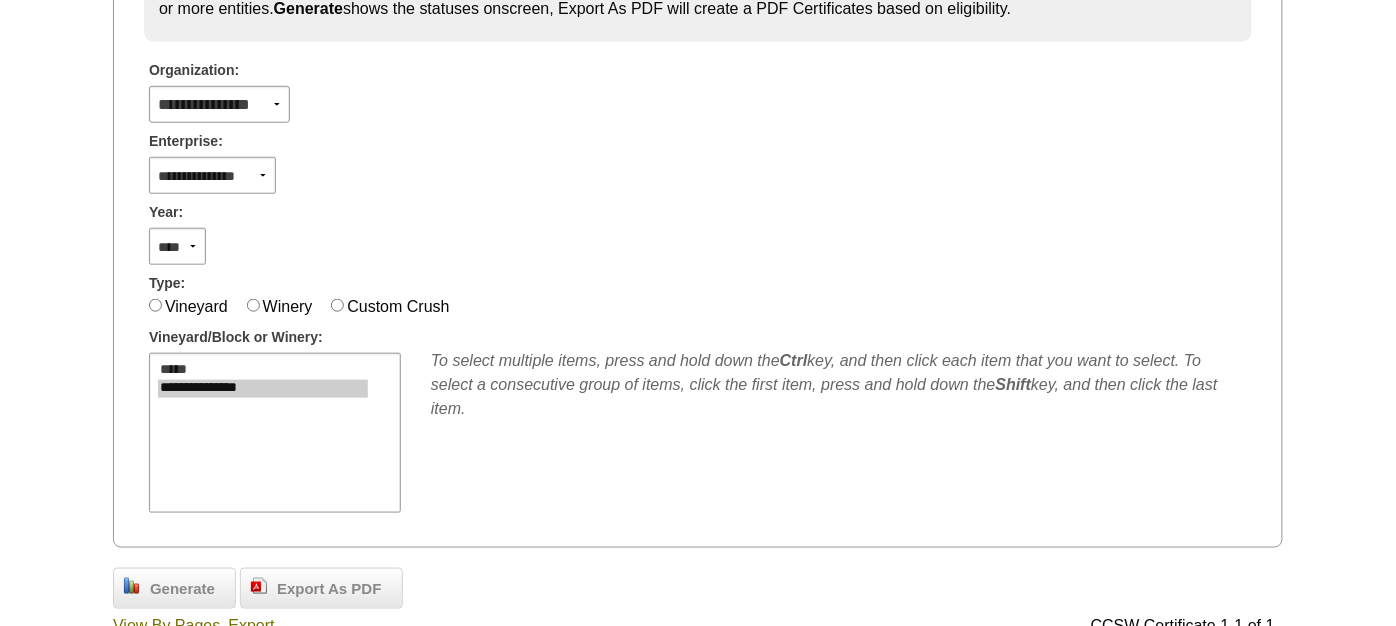 scroll, scrollTop: 555, scrollLeft: 0, axis: vertical 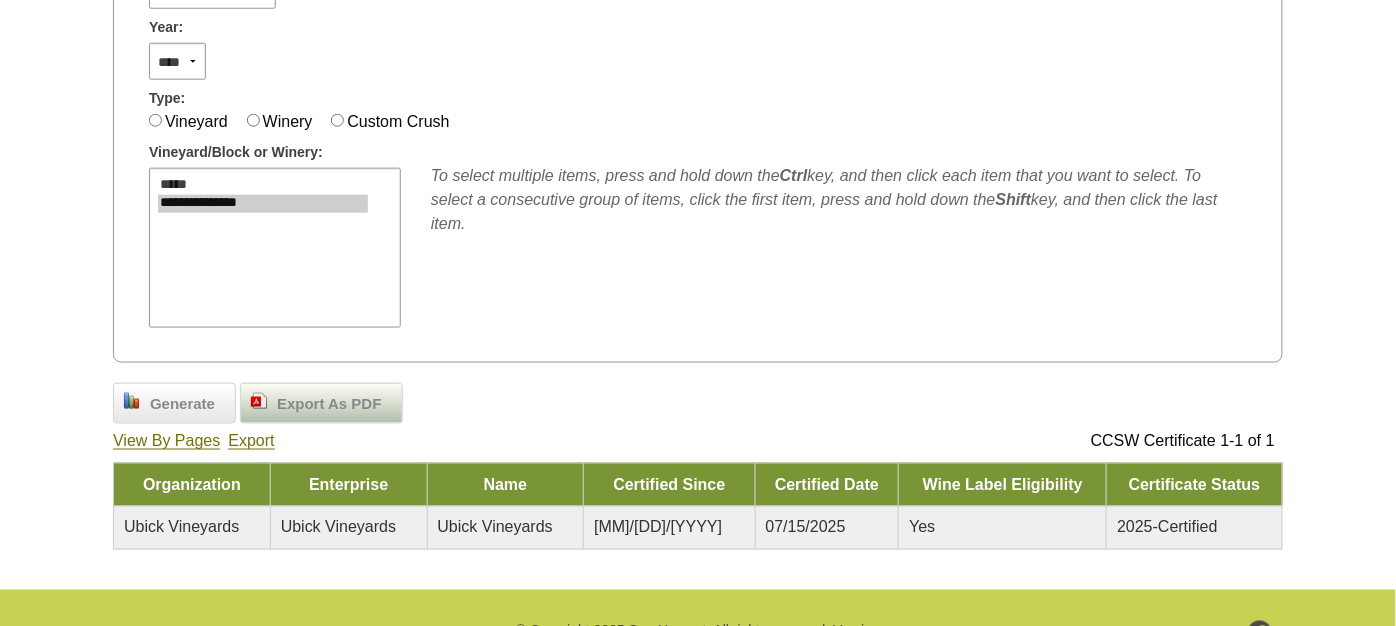 click on "Export As PDF" at bounding box center (329, 404) 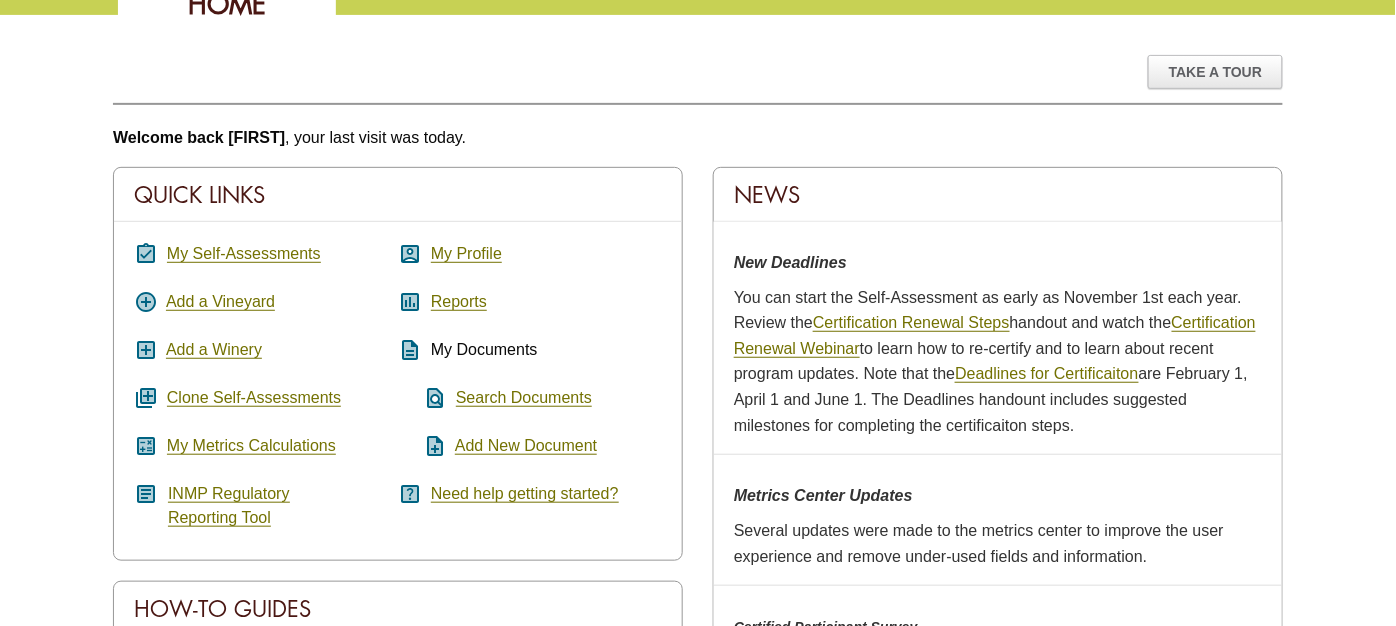 scroll, scrollTop: 0, scrollLeft: 0, axis: both 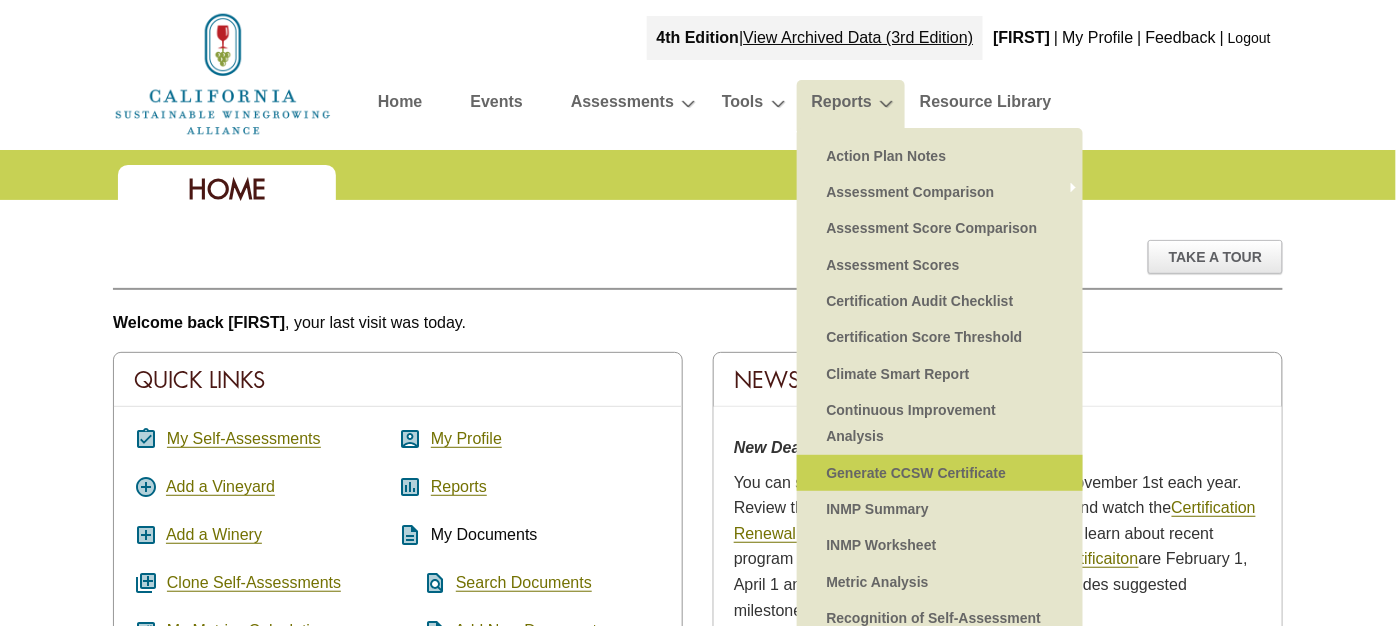 click on "Generate CCSW Certificate" at bounding box center (940, 473) 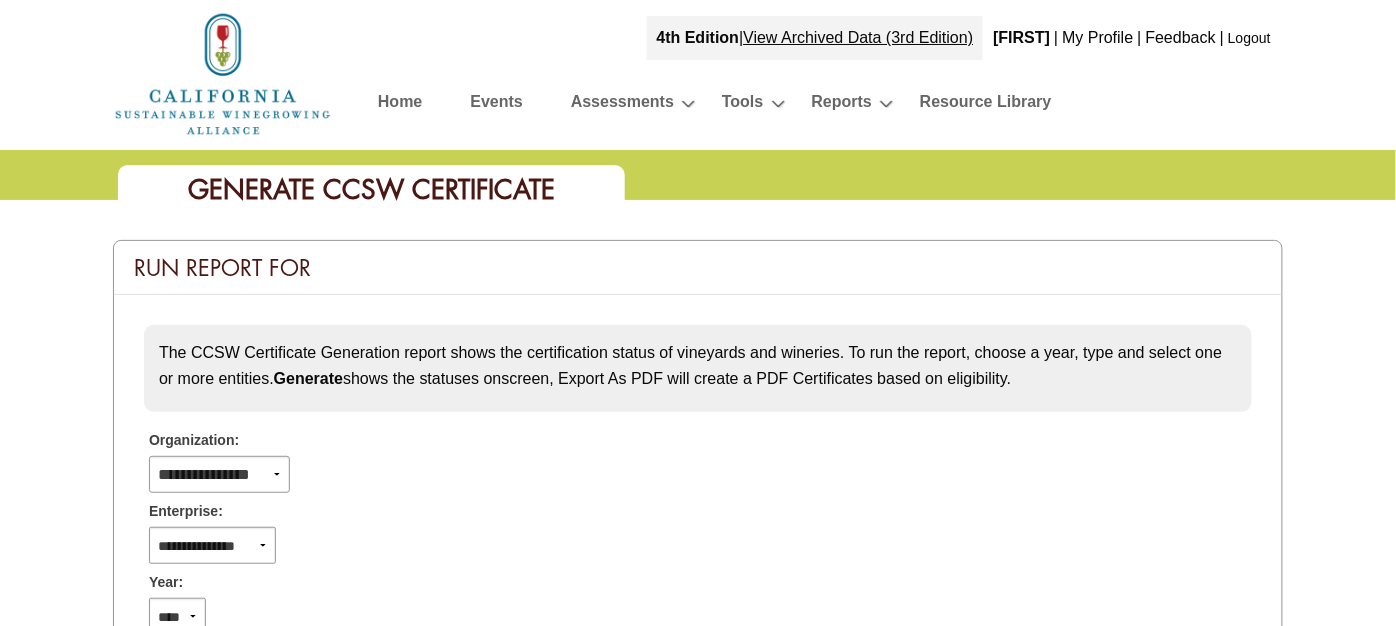 scroll, scrollTop: 185, scrollLeft: 0, axis: vertical 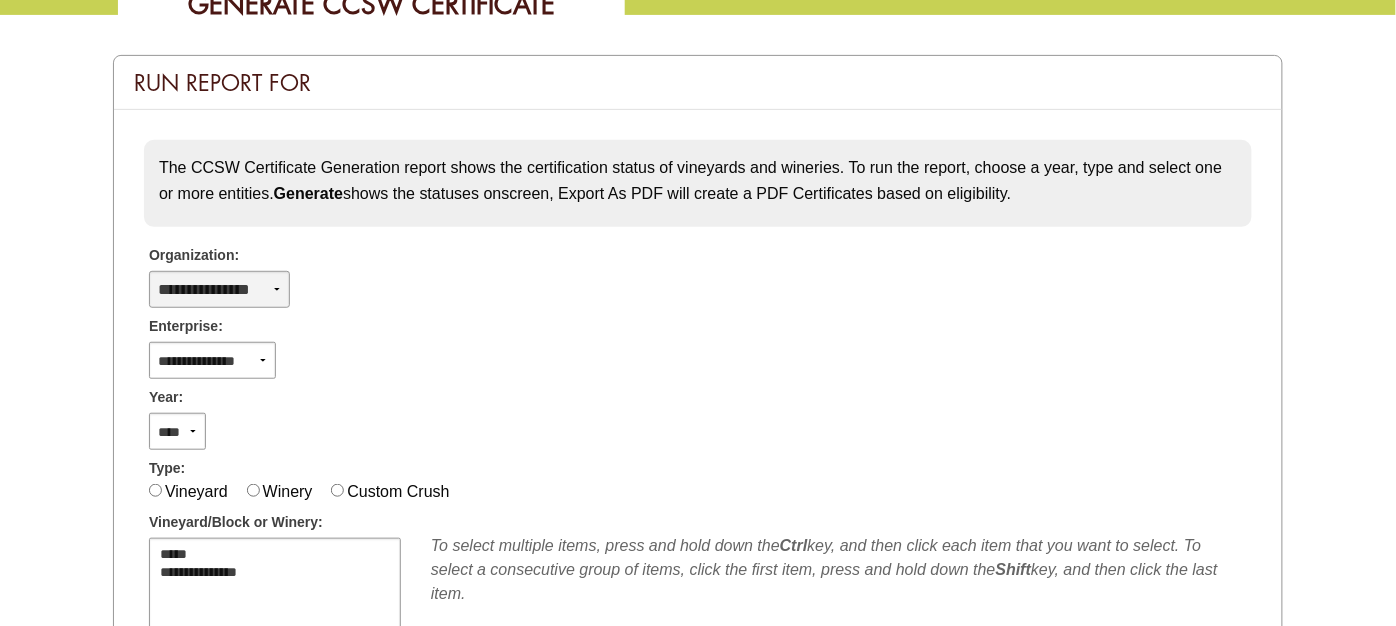 click on "**********" at bounding box center (219, 289) 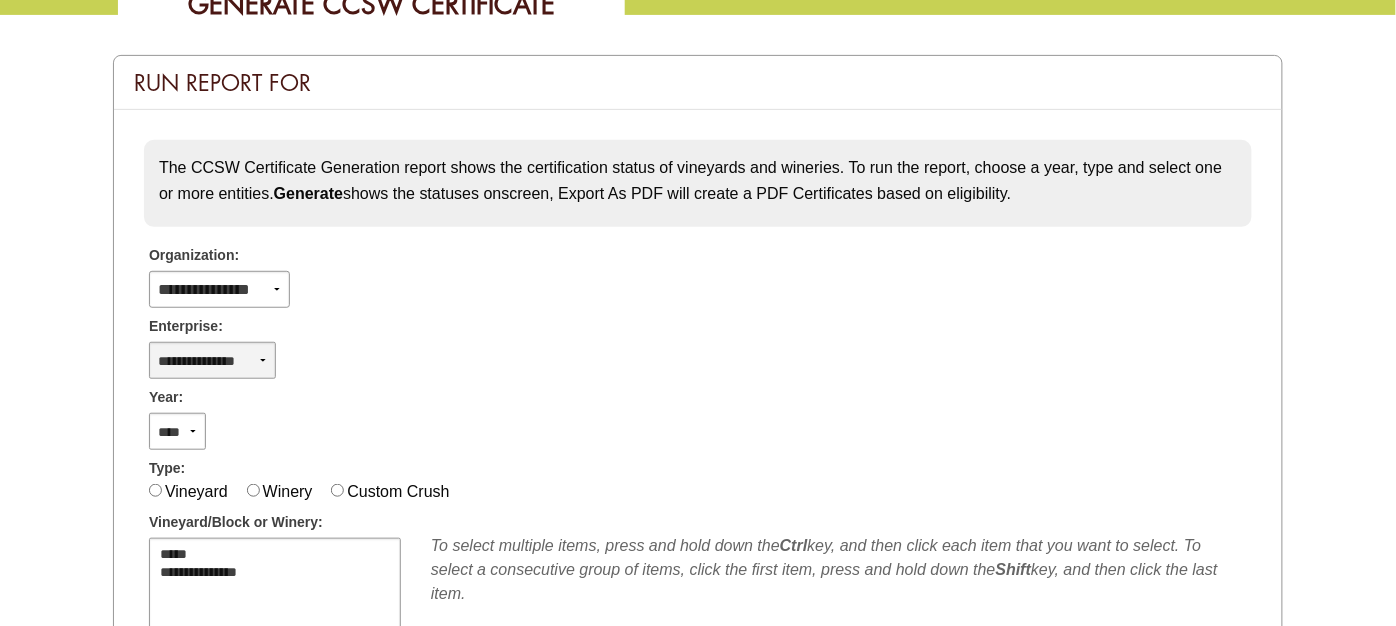 click on "**********" at bounding box center (212, 360) 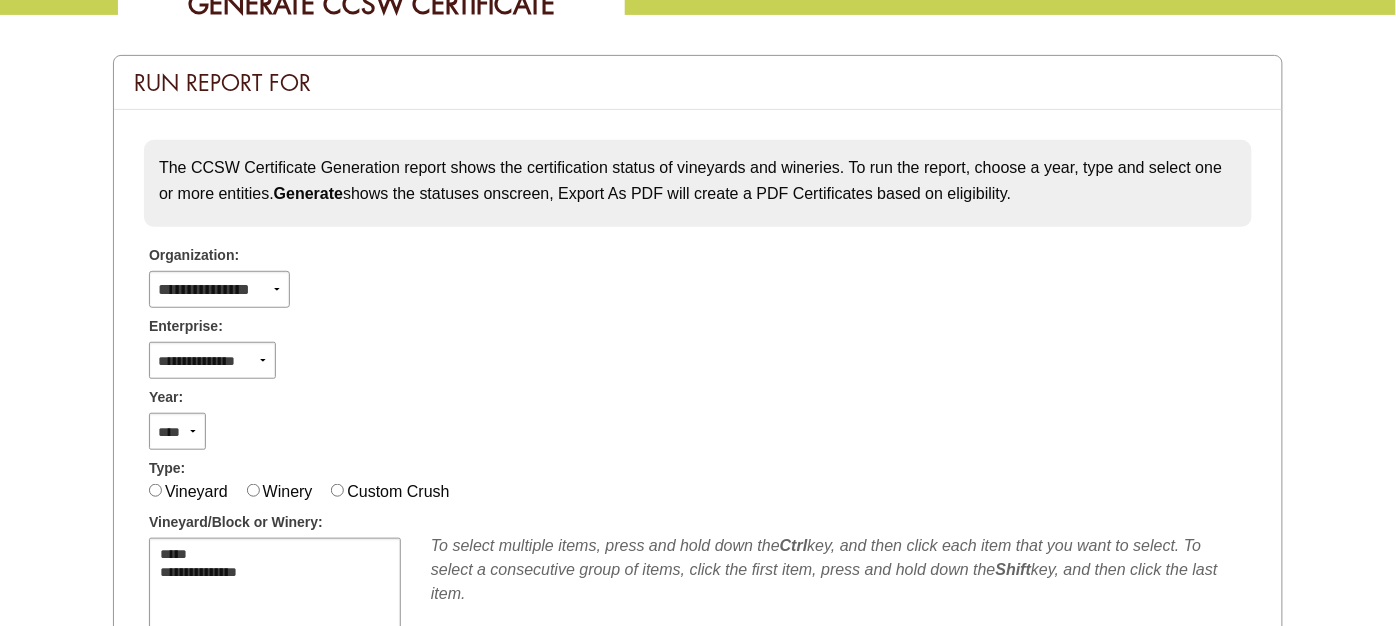 scroll, scrollTop: 370, scrollLeft: 0, axis: vertical 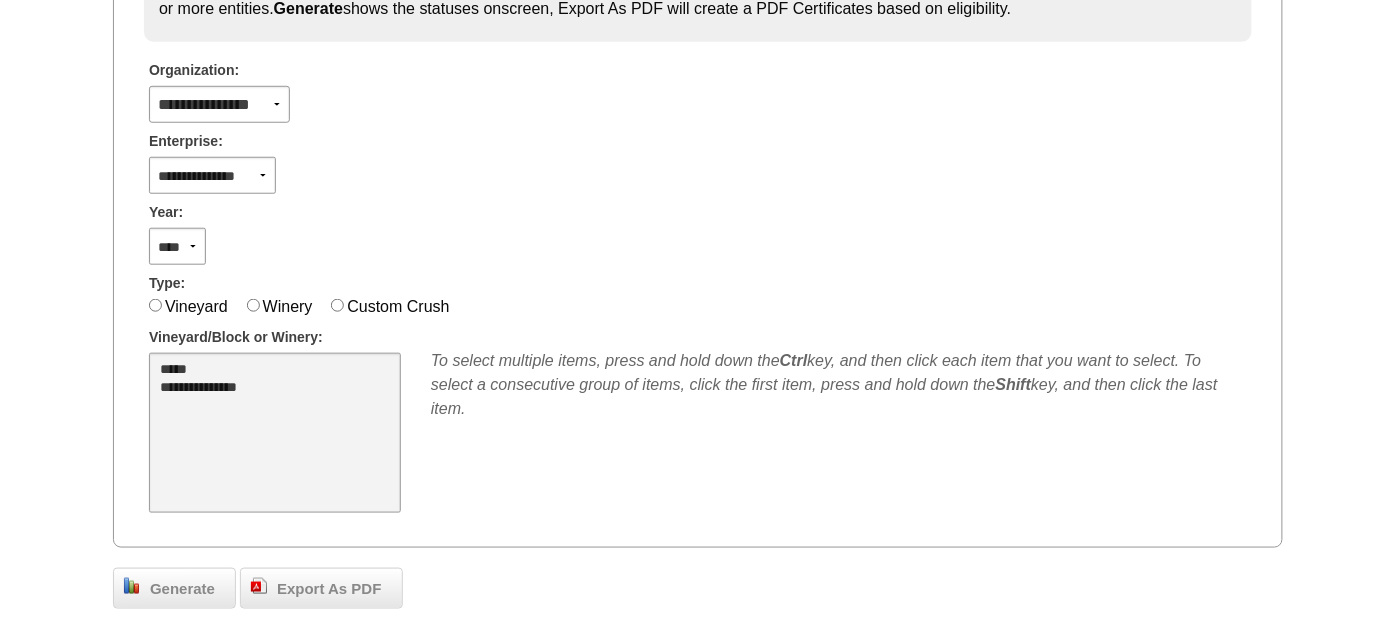 click on "*****" at bounding box center (263, 371) 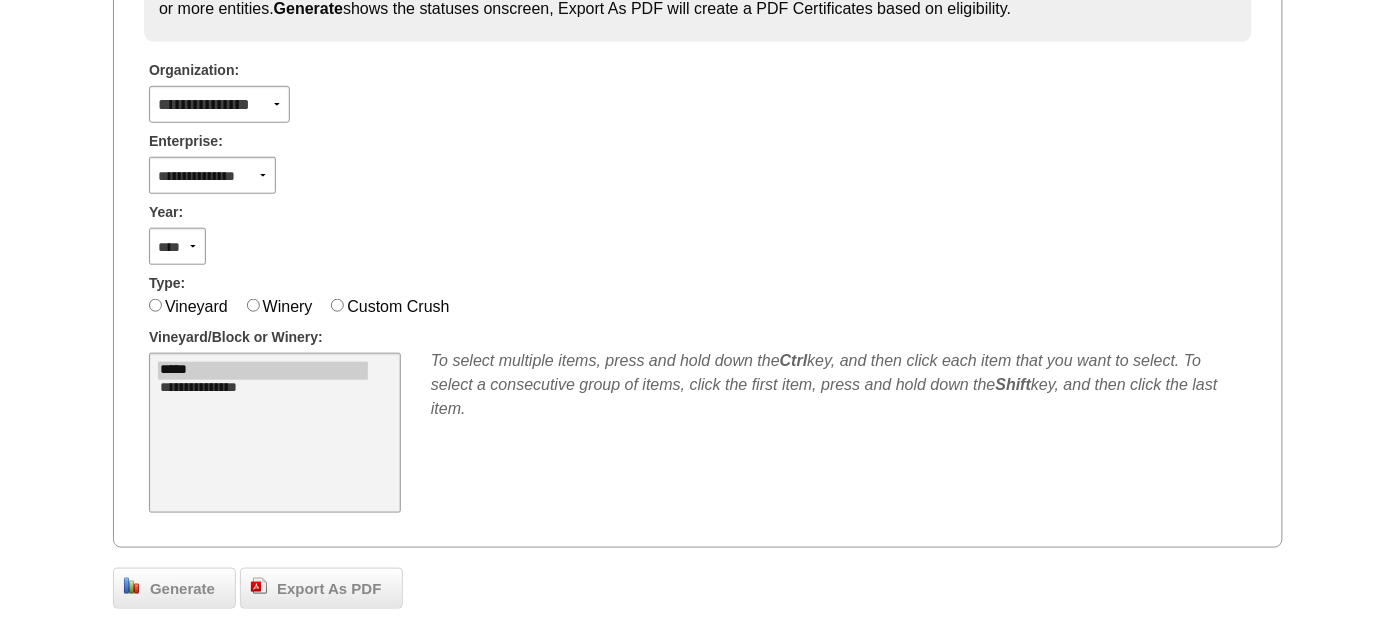 select on "****" 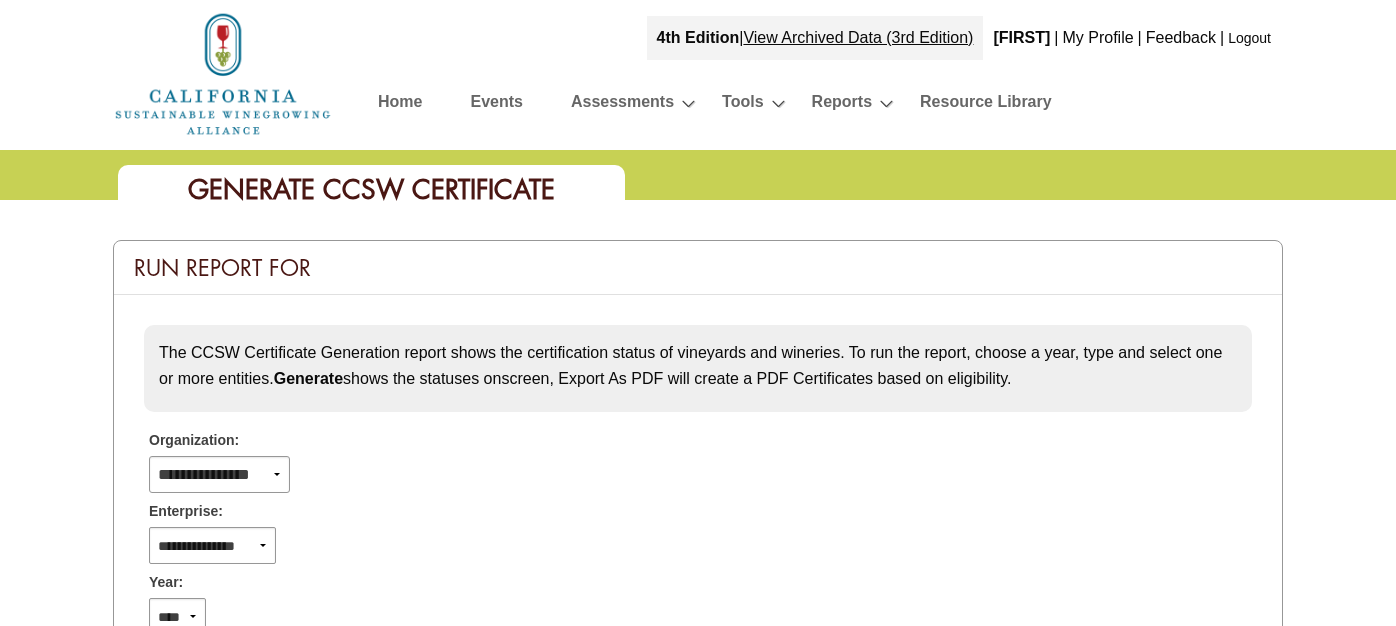 scroll, scrollTop: 370, scrollLeft: 0, axis: vertical 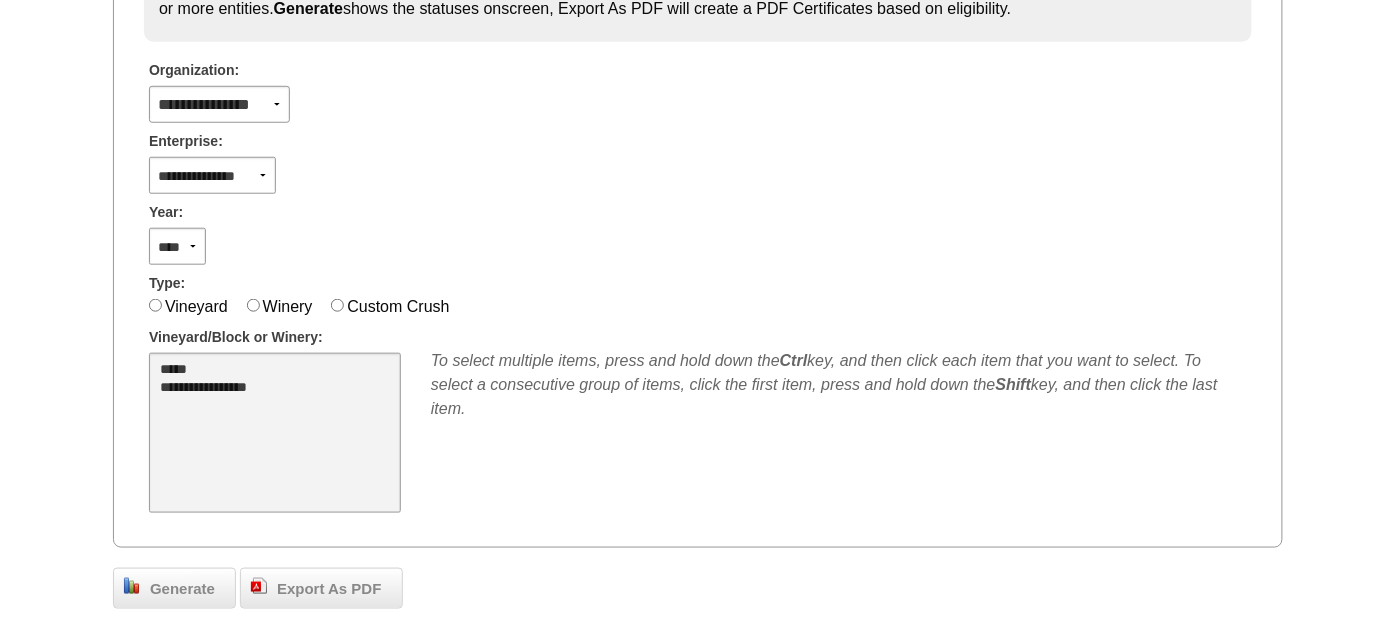 select on "****" 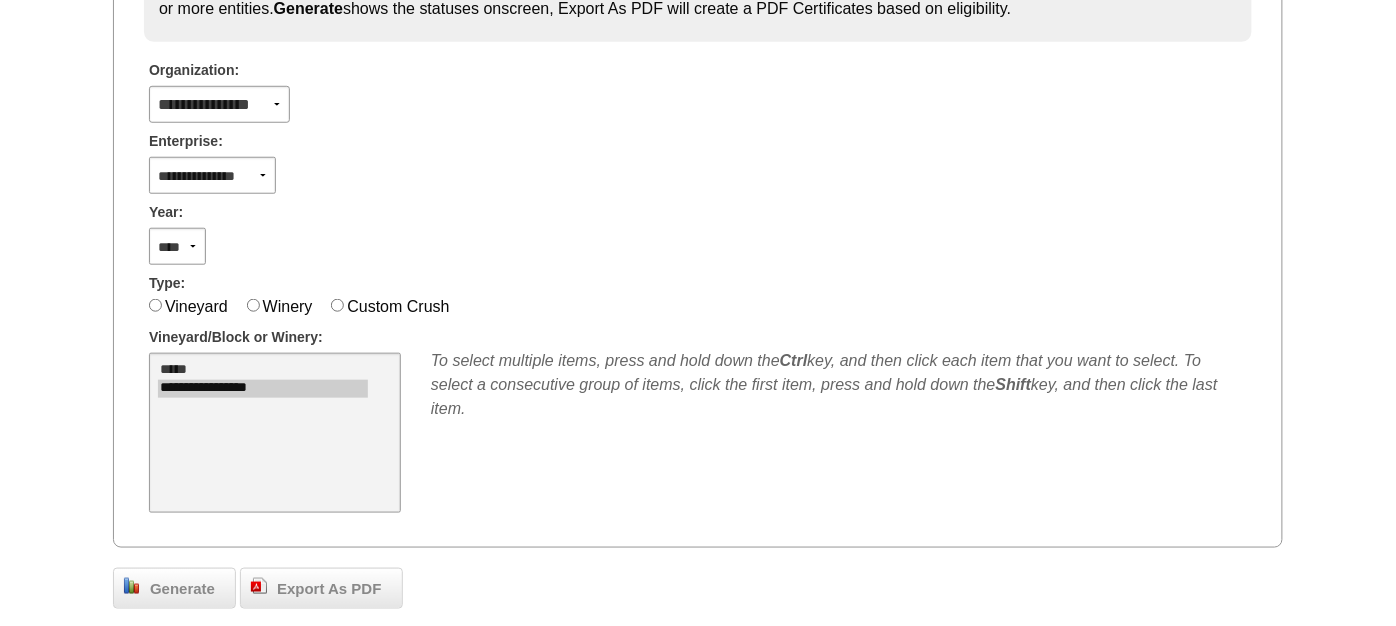click on "**********" at bounding box center [263, 389] 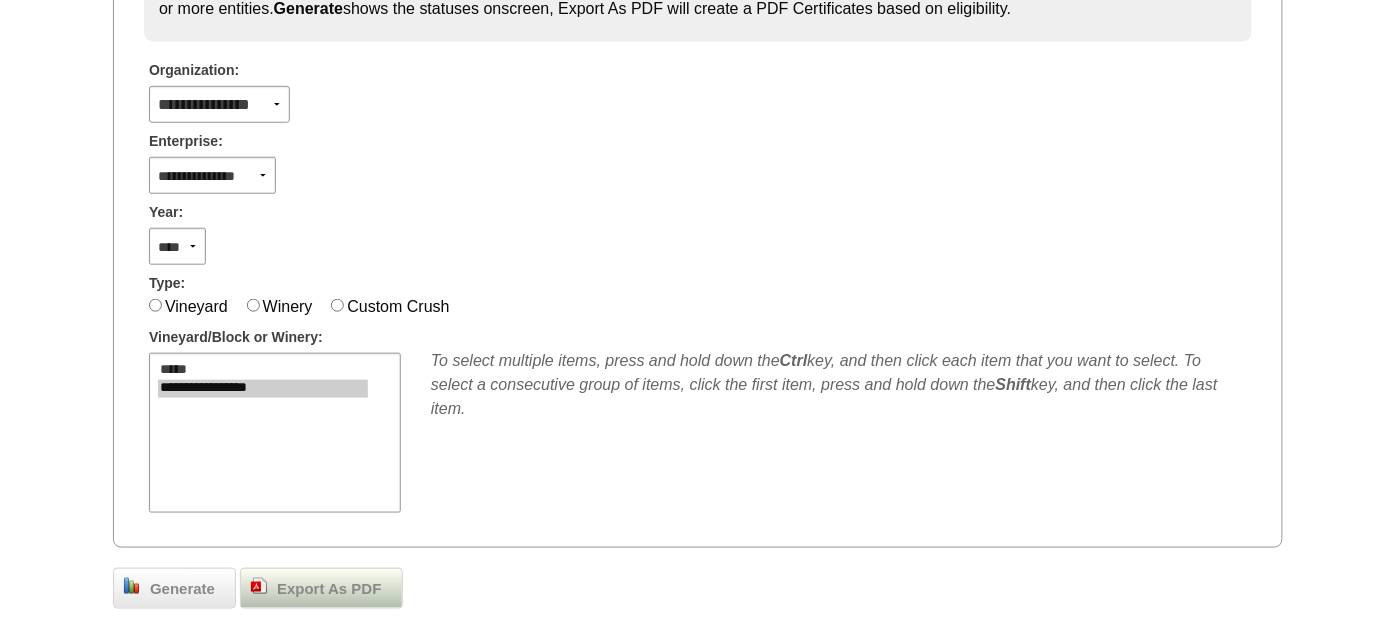 click on "Export As PDF" at bounding box center [329, 589] 